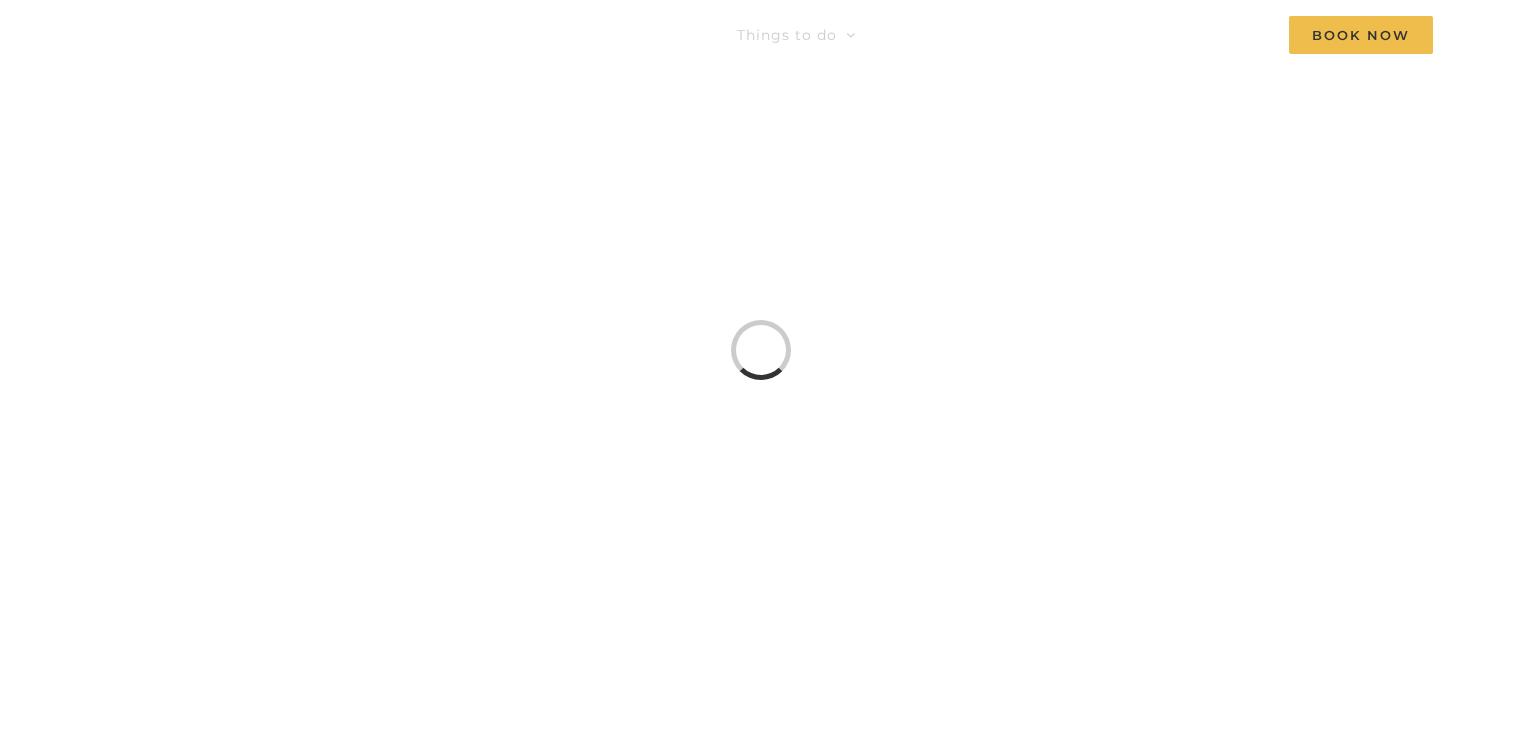 scroll, scrollTop: 0, scrollLeft: 0, axis: both 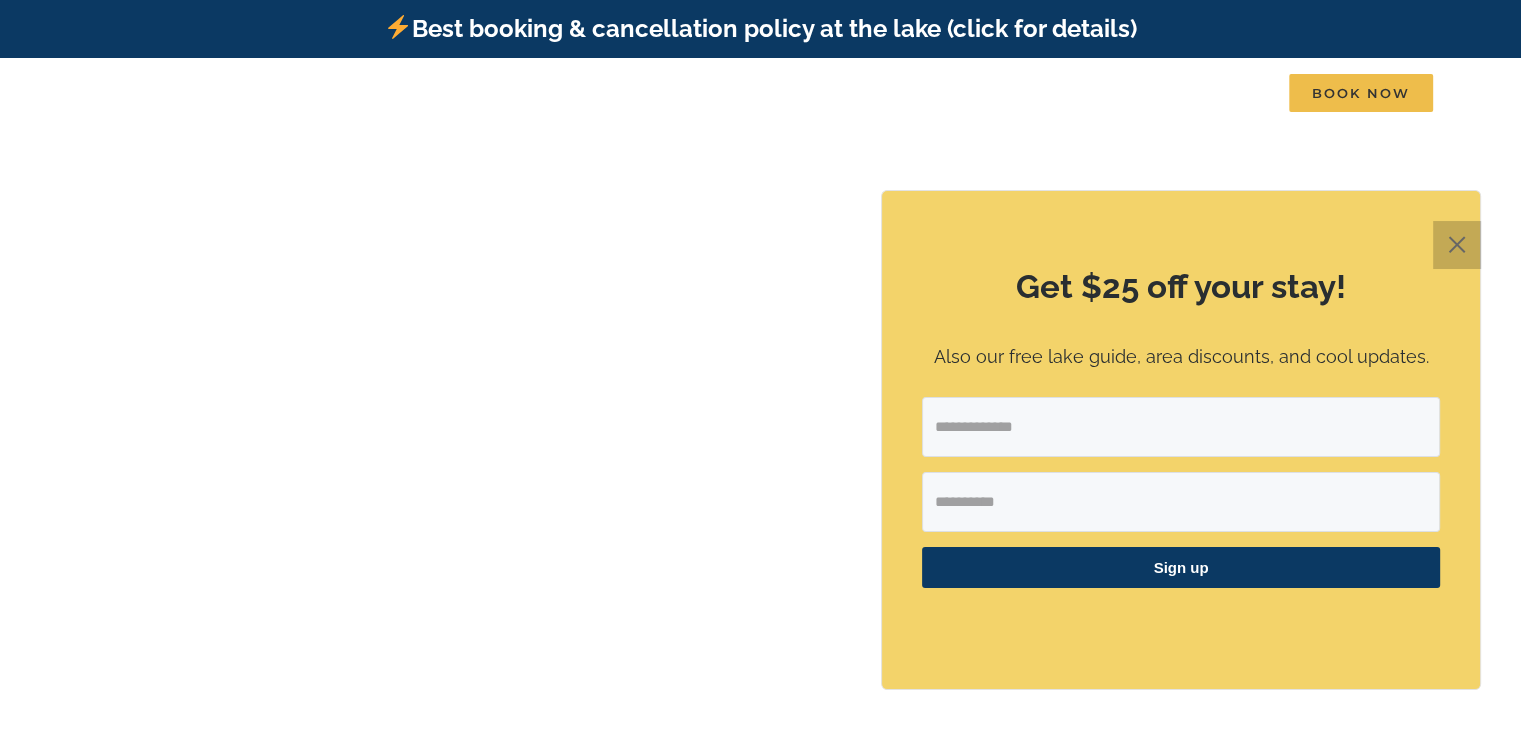 click on "✕" at bounding box center (1457, 245) 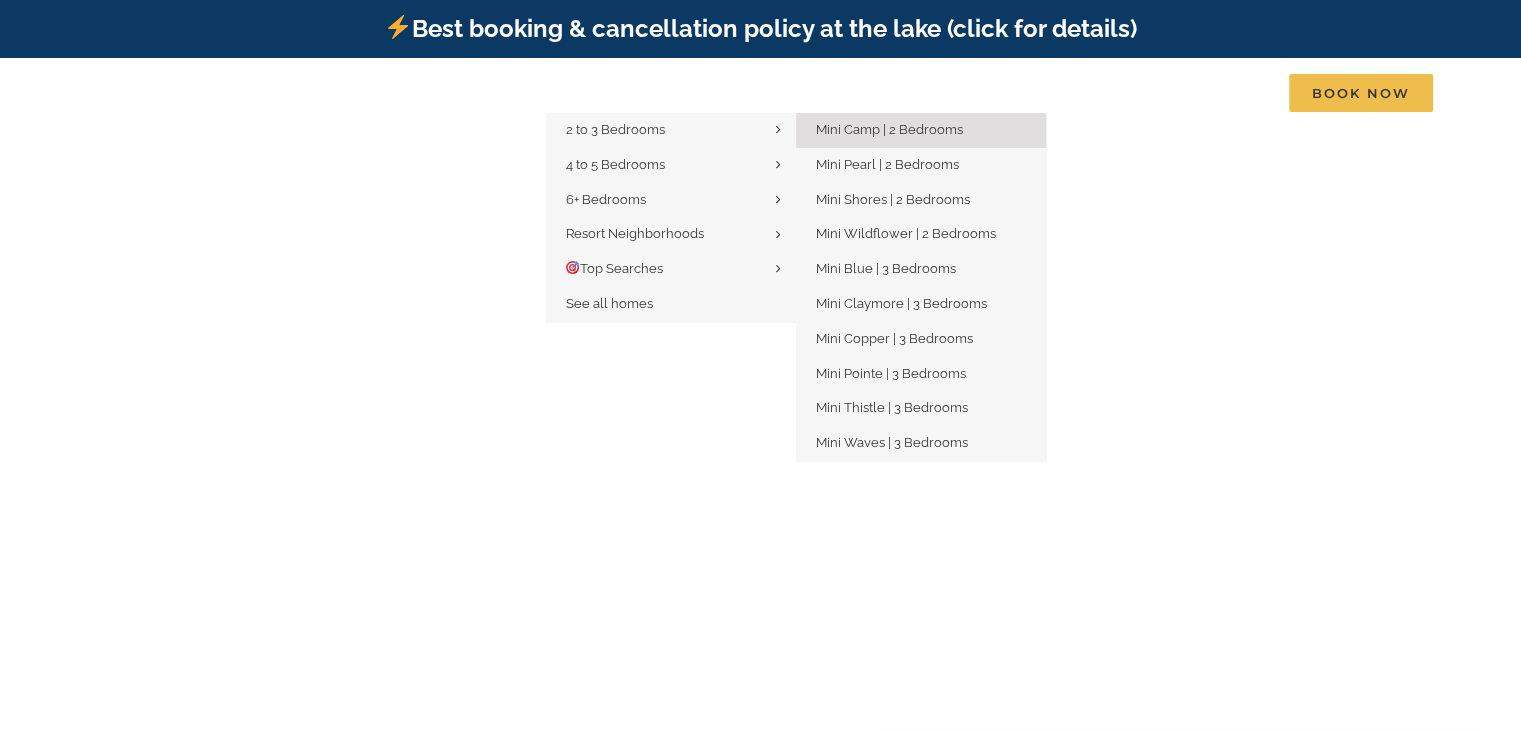 click on "Mini Camp | 2 Bedrooms" at bounding box center (889, 129) 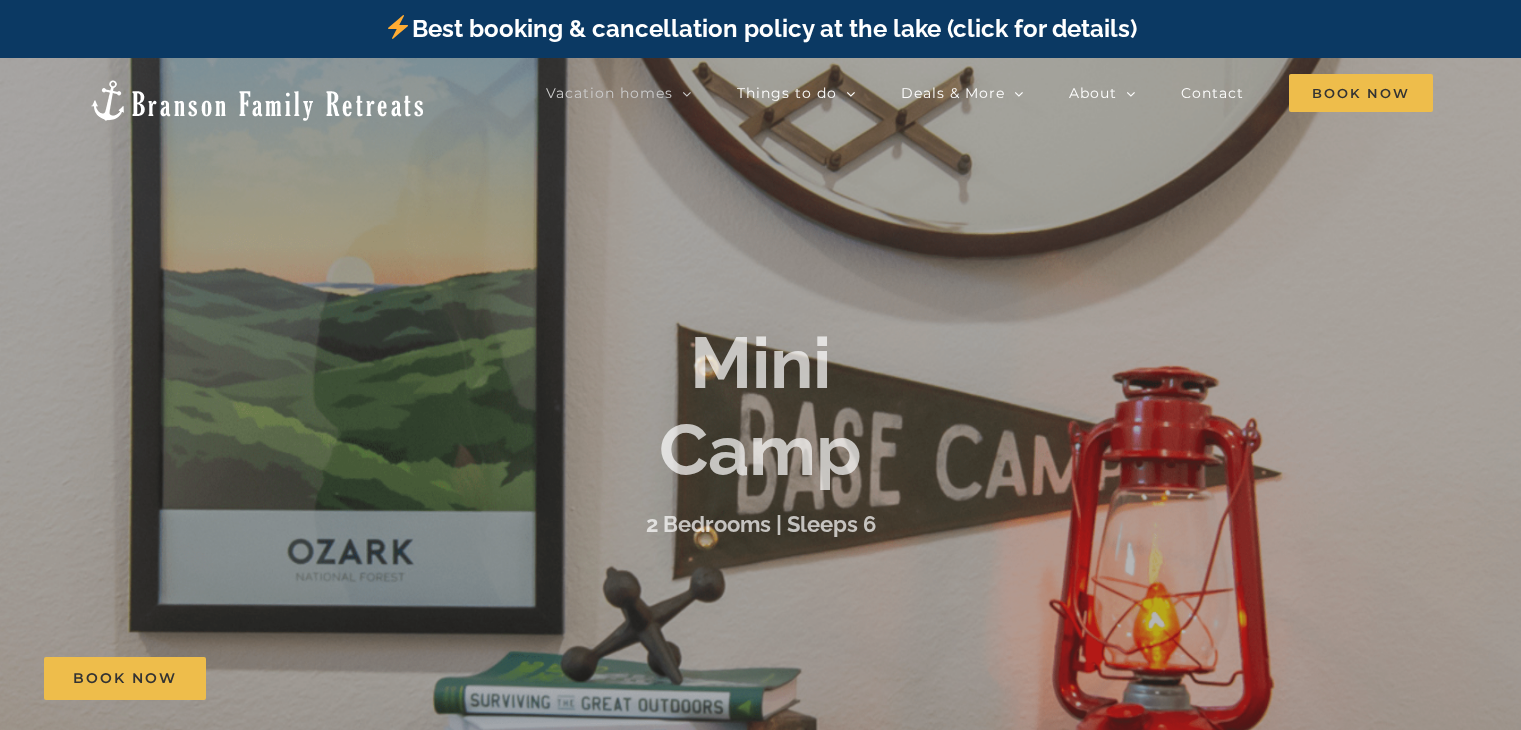 scroll, scrollTop: 0, scrollLeft: 0, axis: both 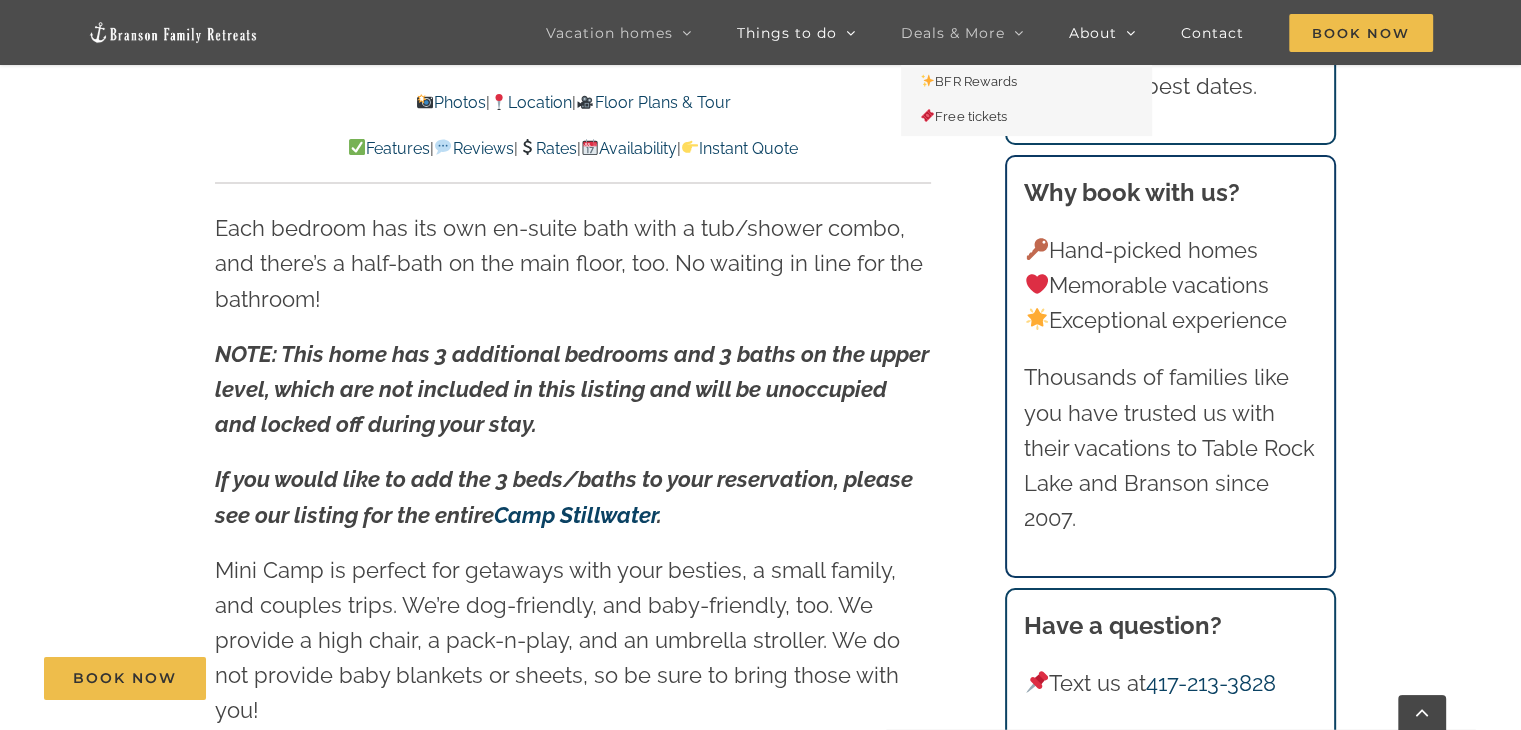 click on "Deals & More" at bounding box center [953, 33] 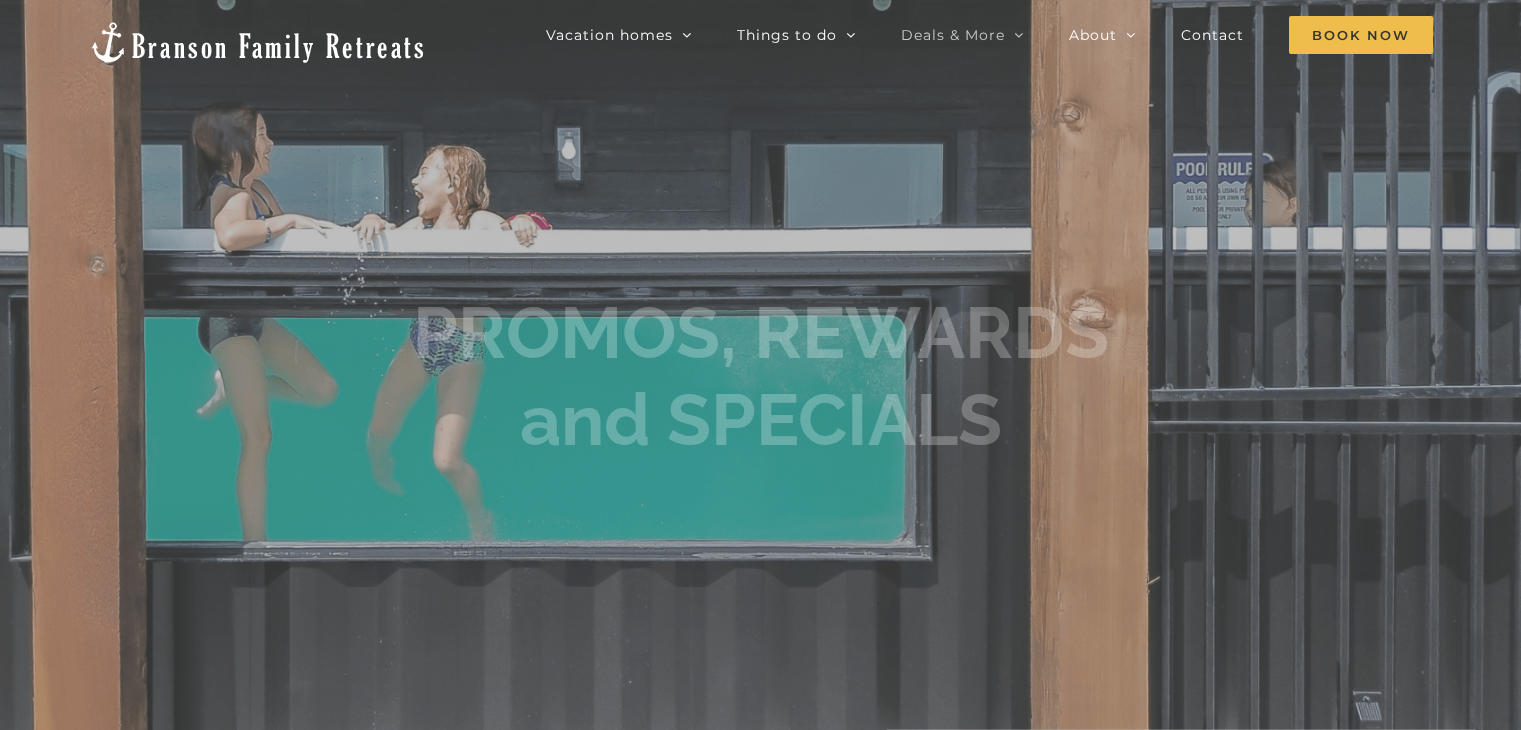 scroll, scrollTop: 0, scrollLeft: 0, axis: both 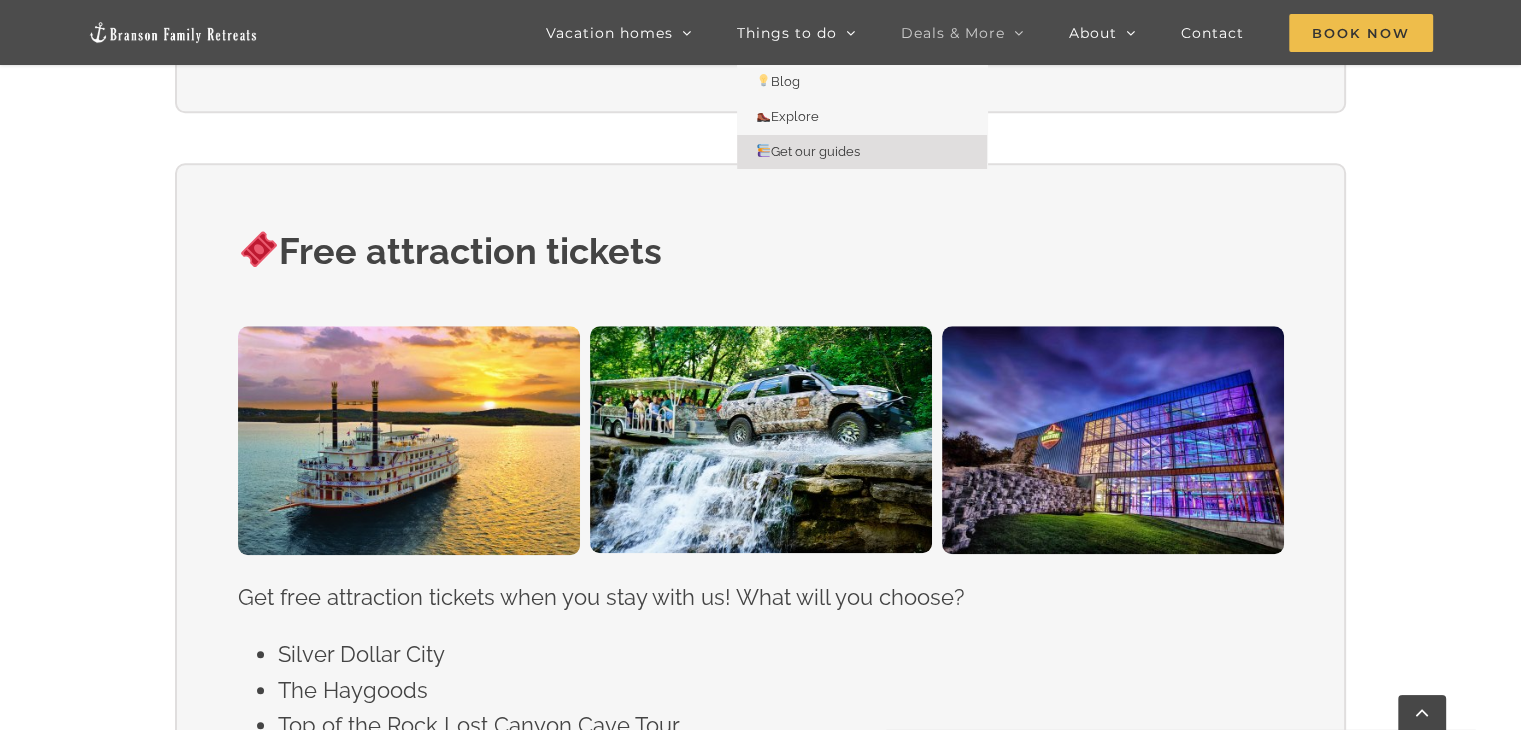 click on "Get our guides" at bounding box center [809, 151] 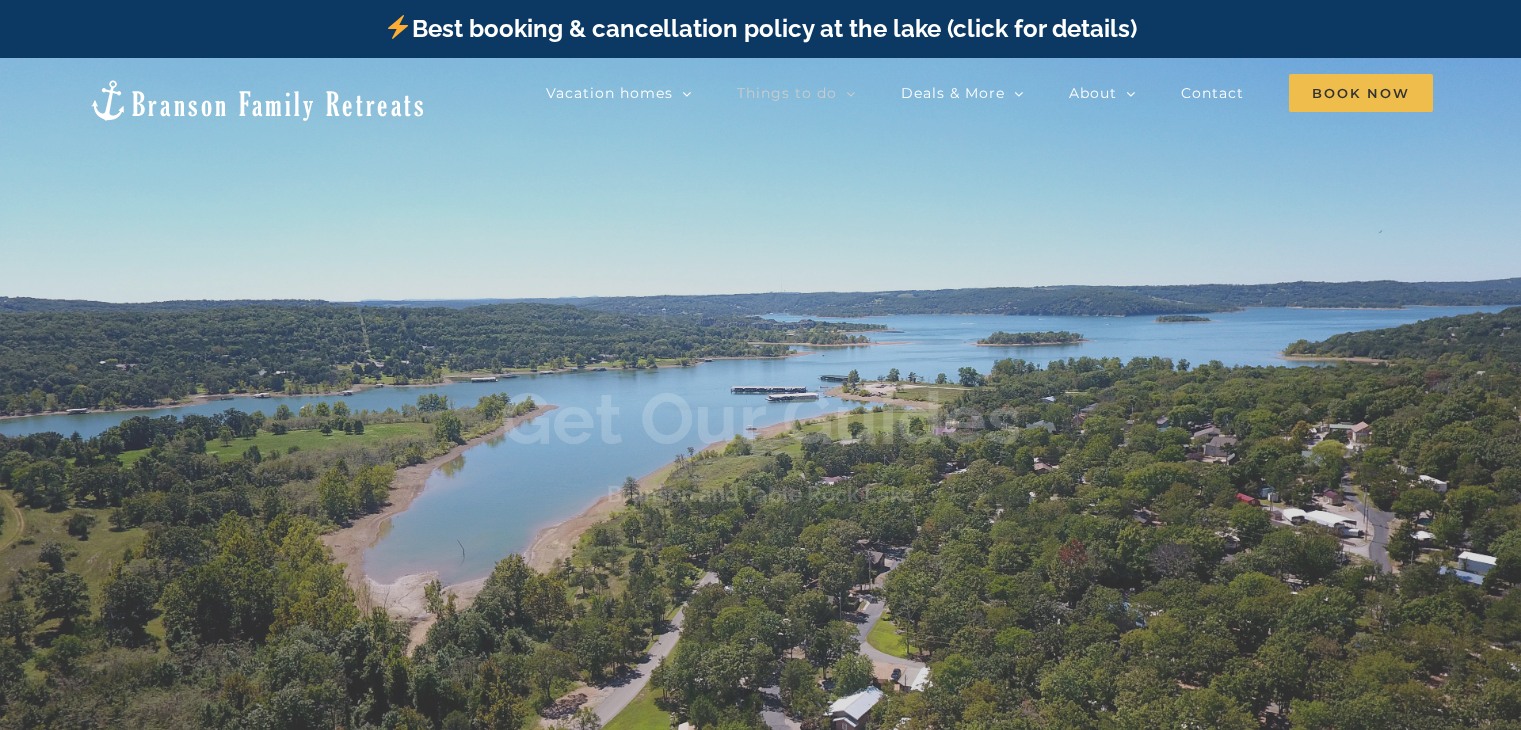 scroll, scrollTop: 0, scrollLeft: 0, axis: both 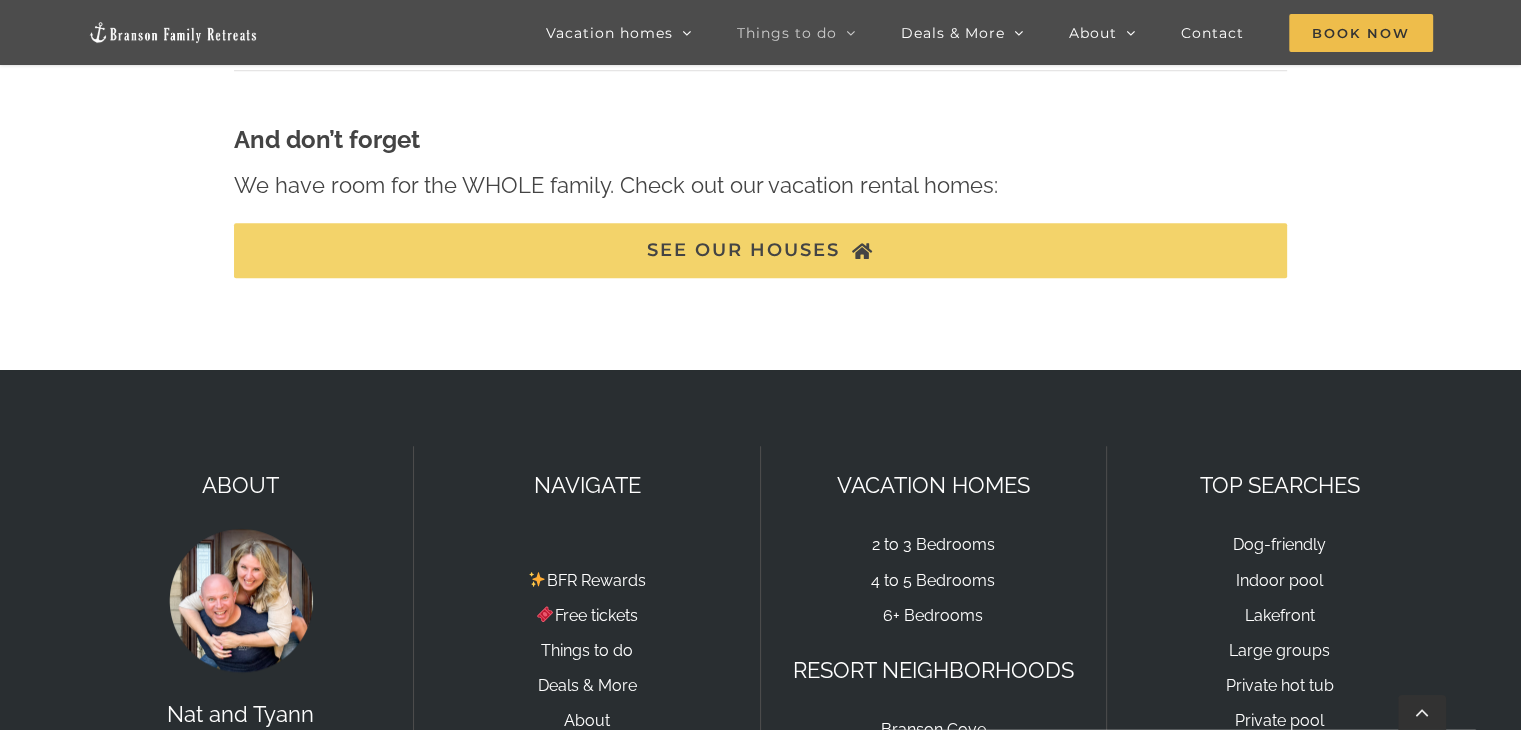 click on "SEE OUR HOUSES" at bounding box center [743, 250] 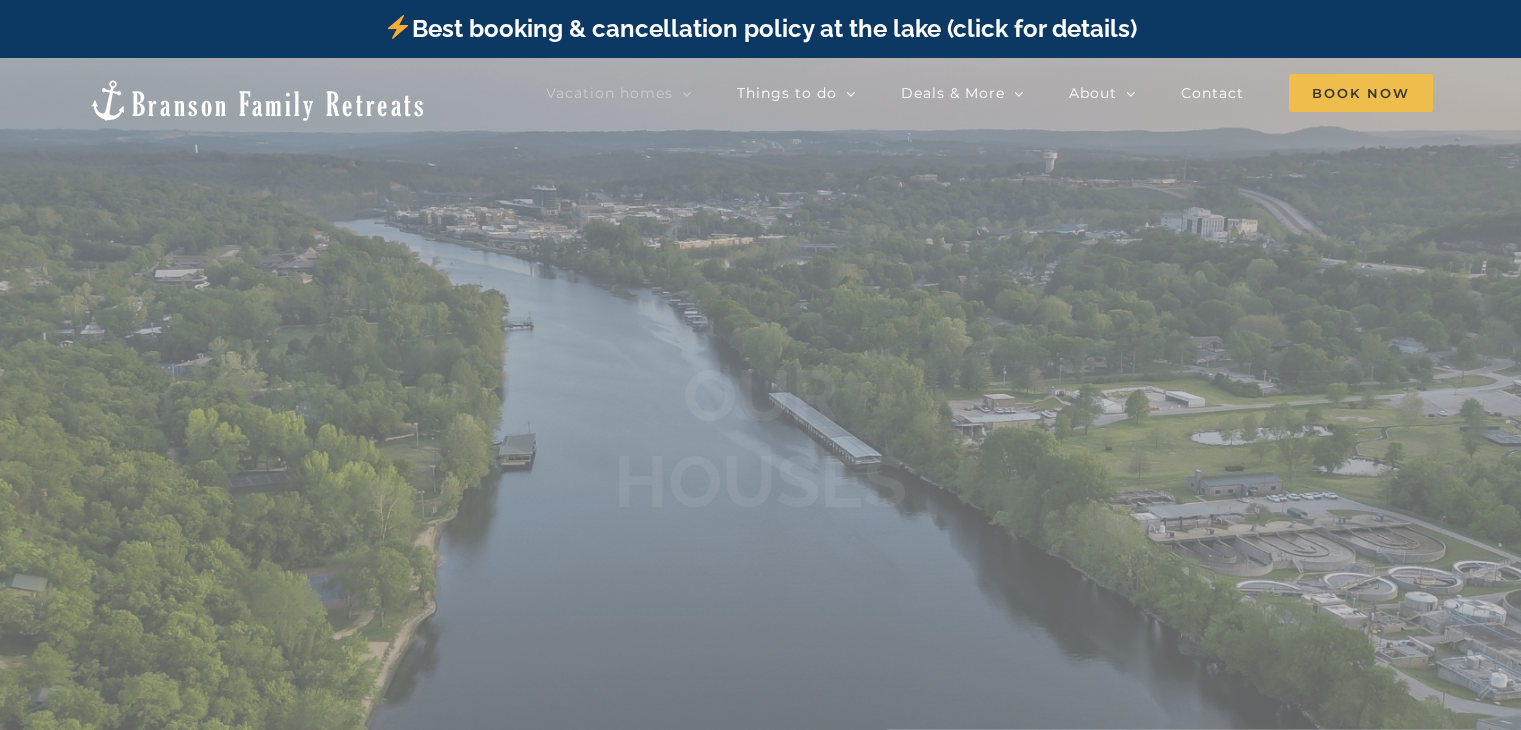 scroll, scrollTop: 0, scrollLeft: 0, axis: both 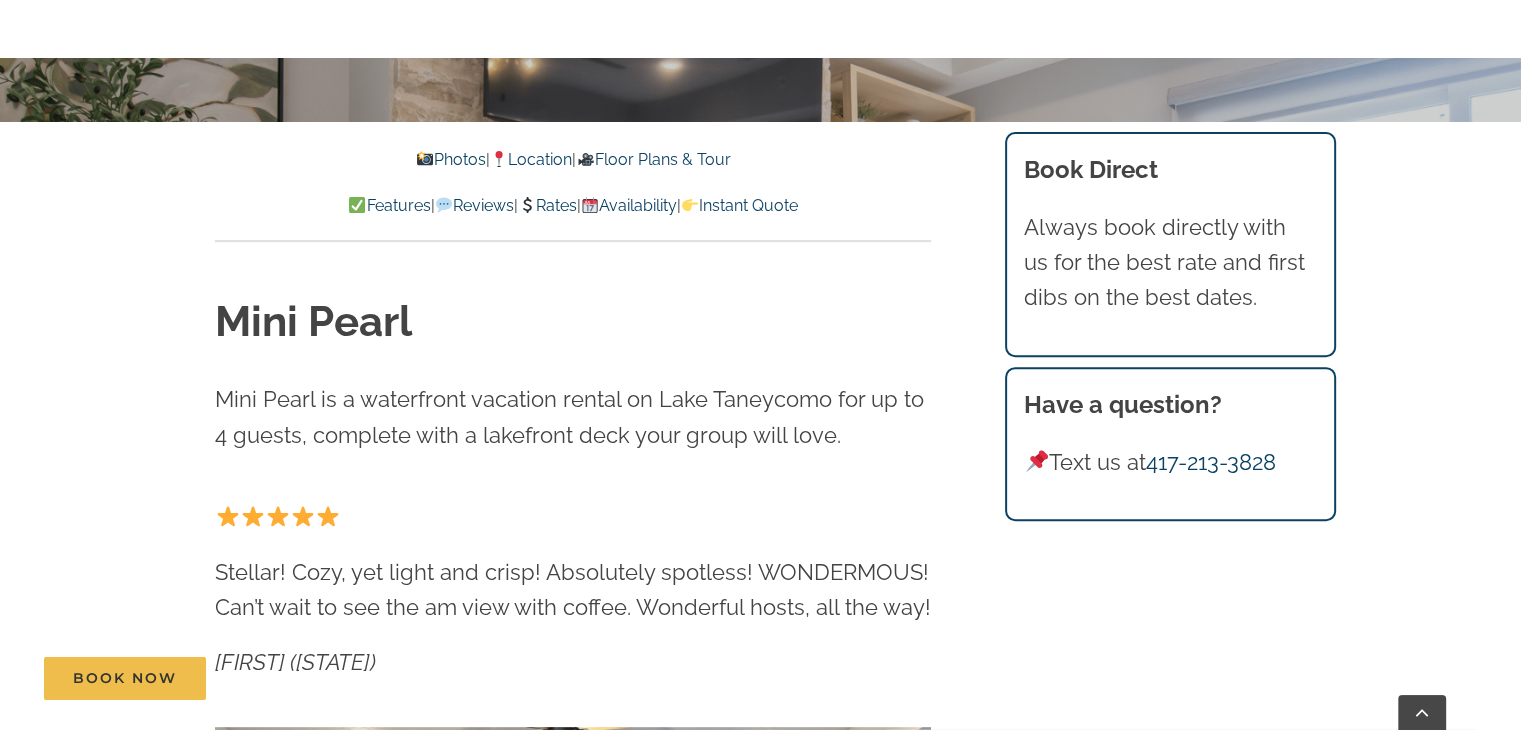 click on "Rates" at bounding box center (547, 205) 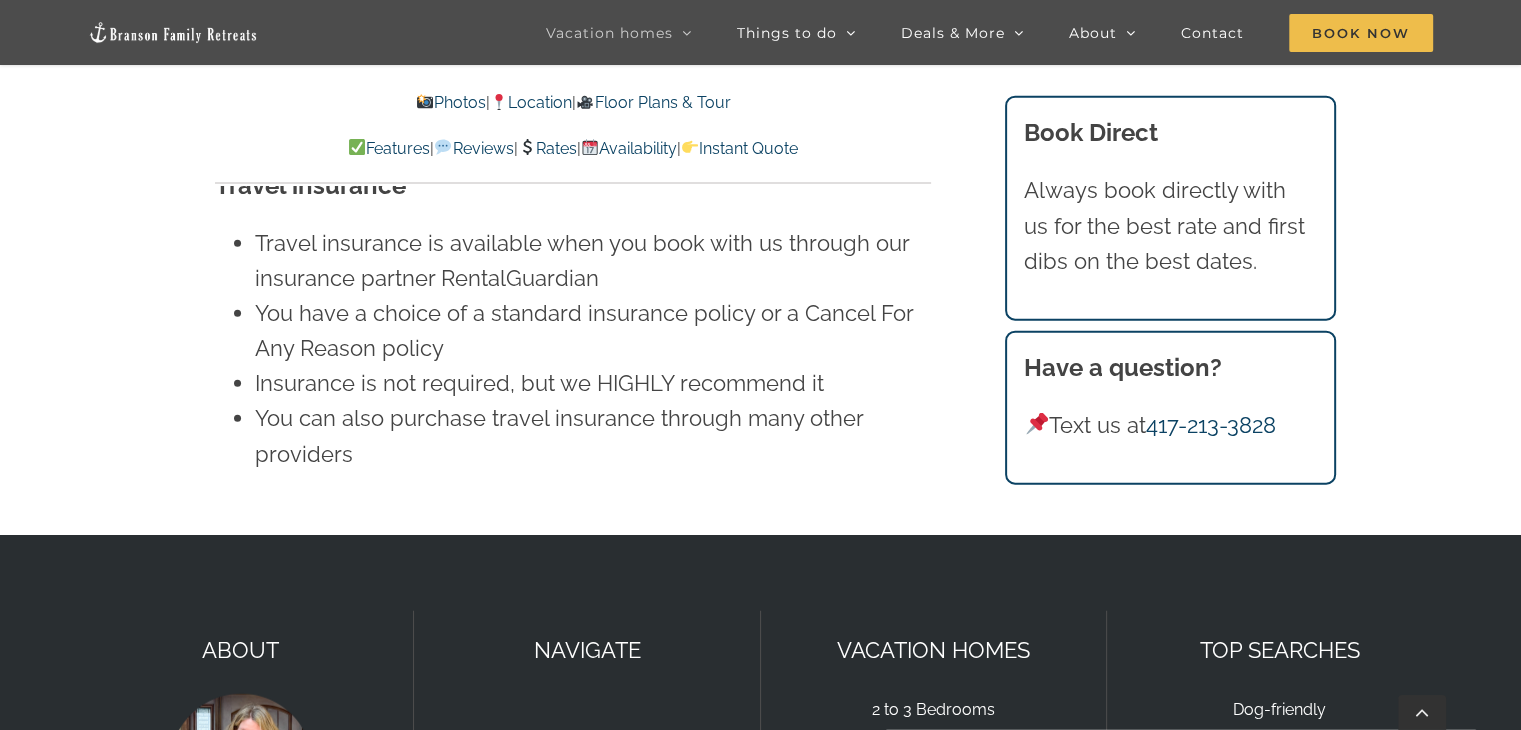 scroll, scrollTop: 12493, scrollLeft: 0, axis: vertical 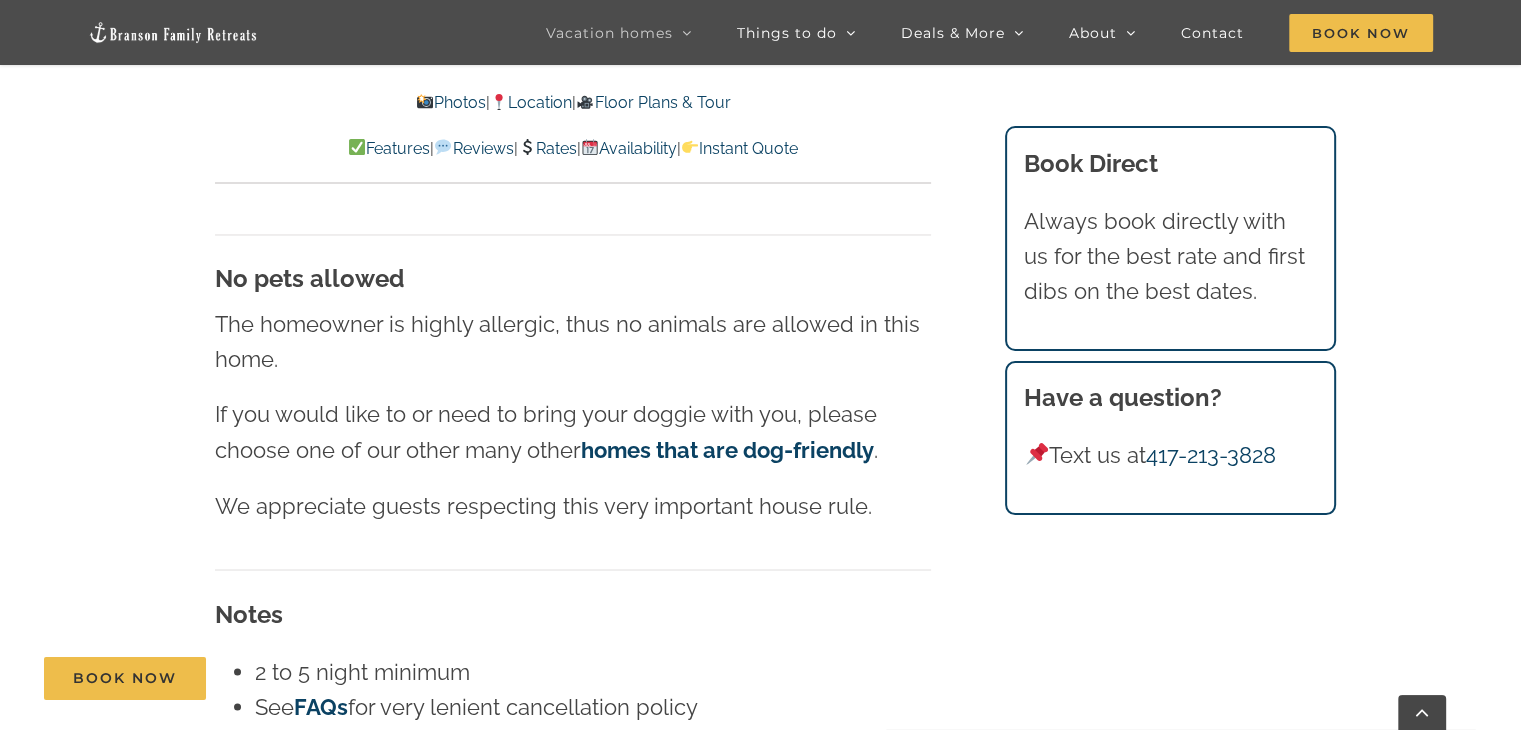 click on "Floor Plans & Tour" at bounding box center [653, 102] 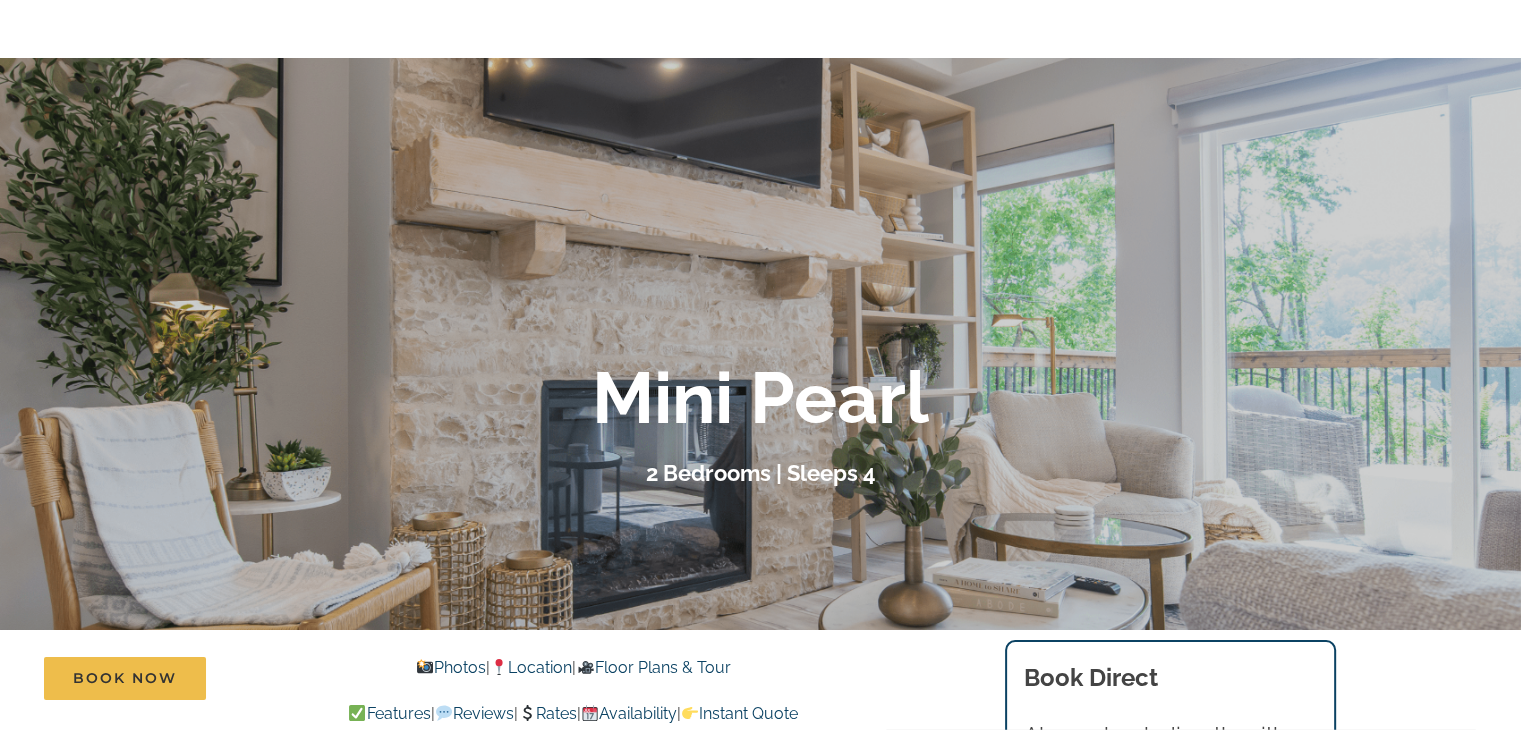 scroll, scrollTop: 0, scrollLeft: 0, axis: both 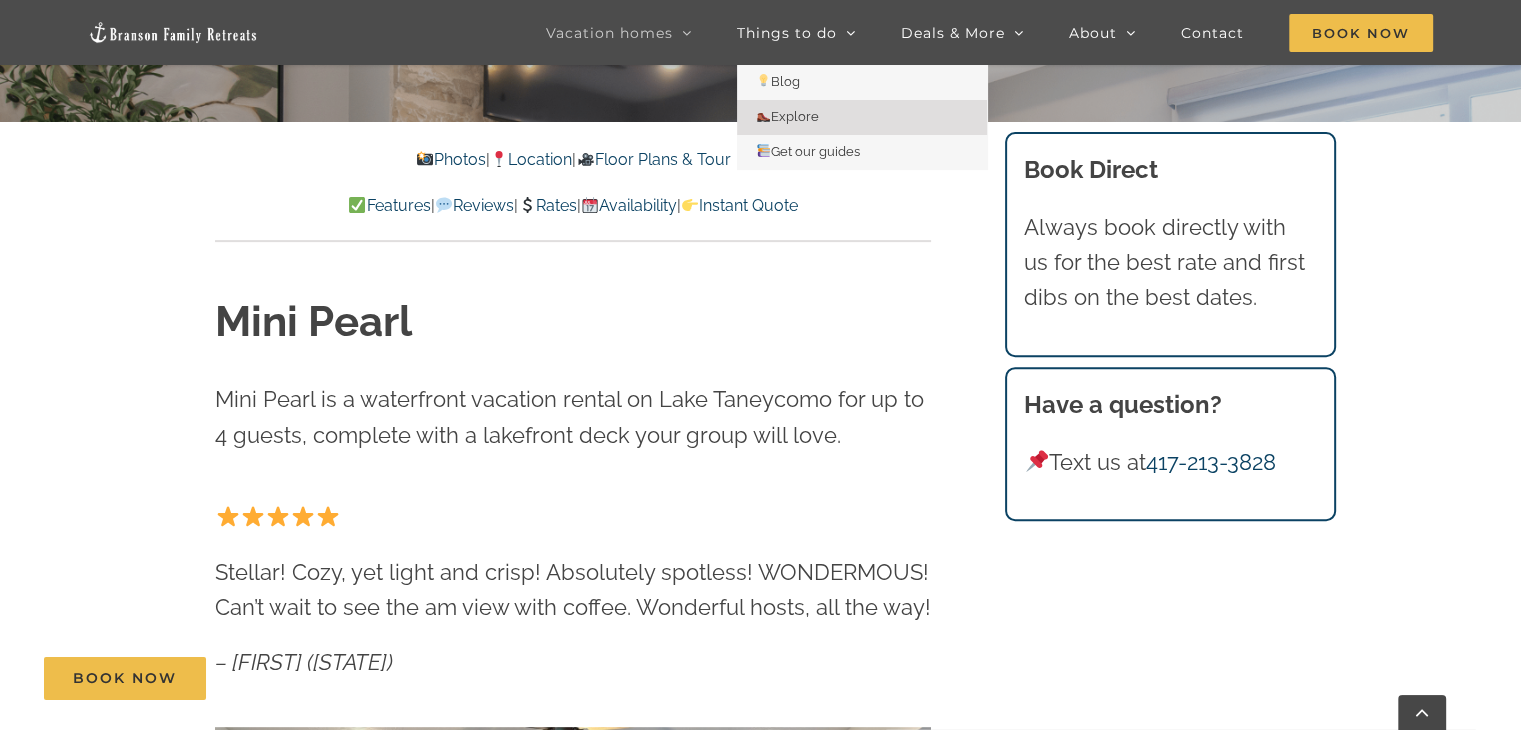 click on "Explore" at bounding box center [788, 116] 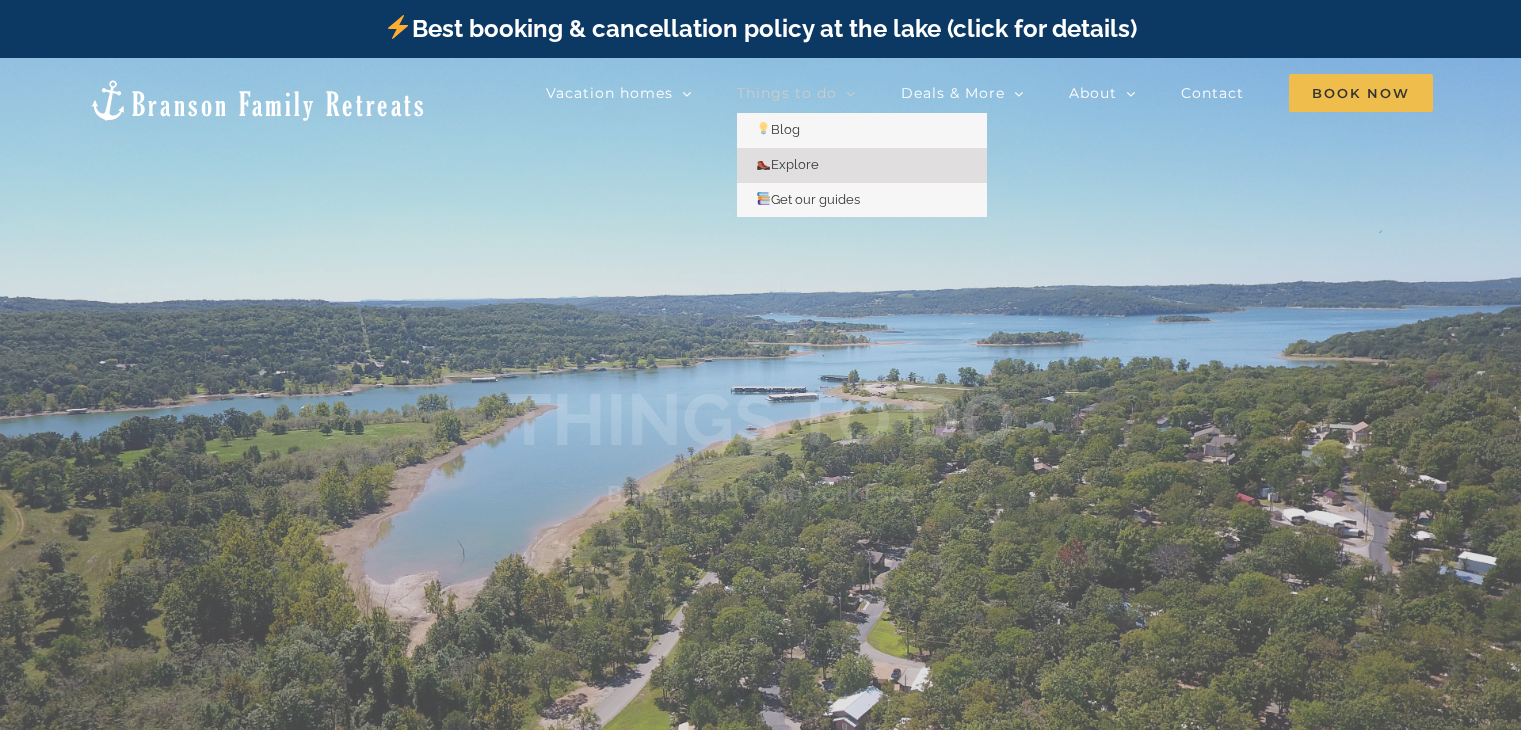 scroll, scrollTop: 0, scrollLeft: 0, axis: both 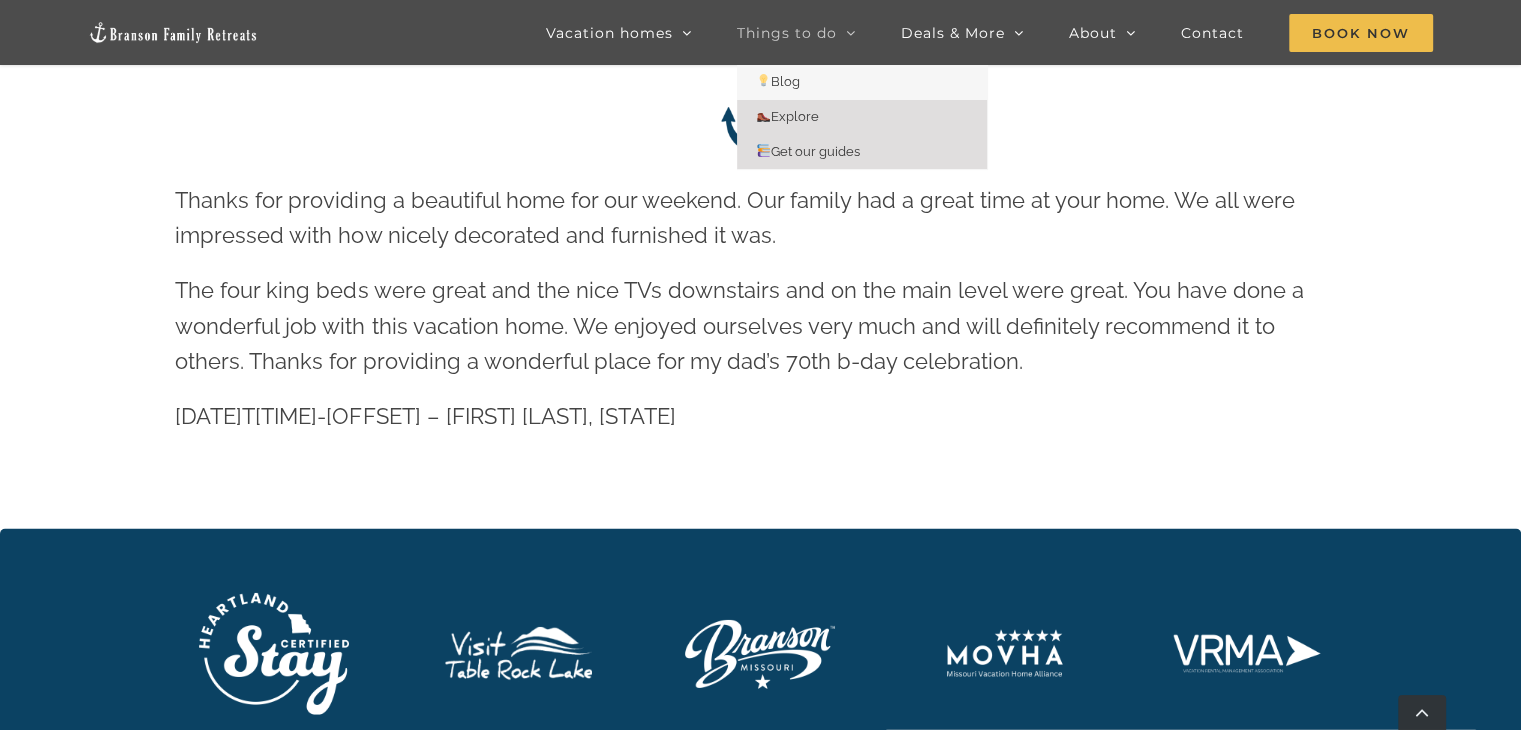 click on "Get our guides" at bounding box center [809, 151] 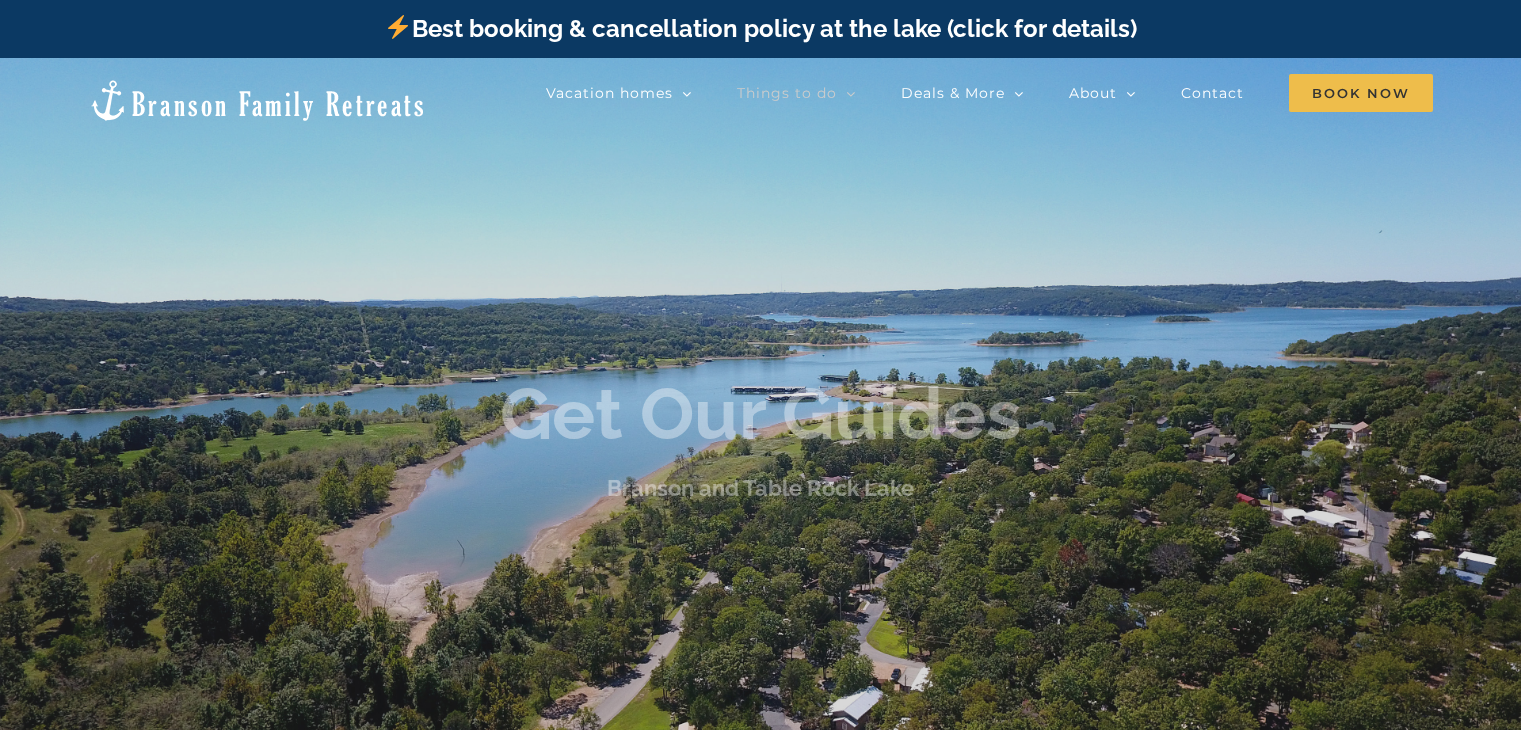 scroll, scrollTop: 0, scrollLeft: 0, axis: both 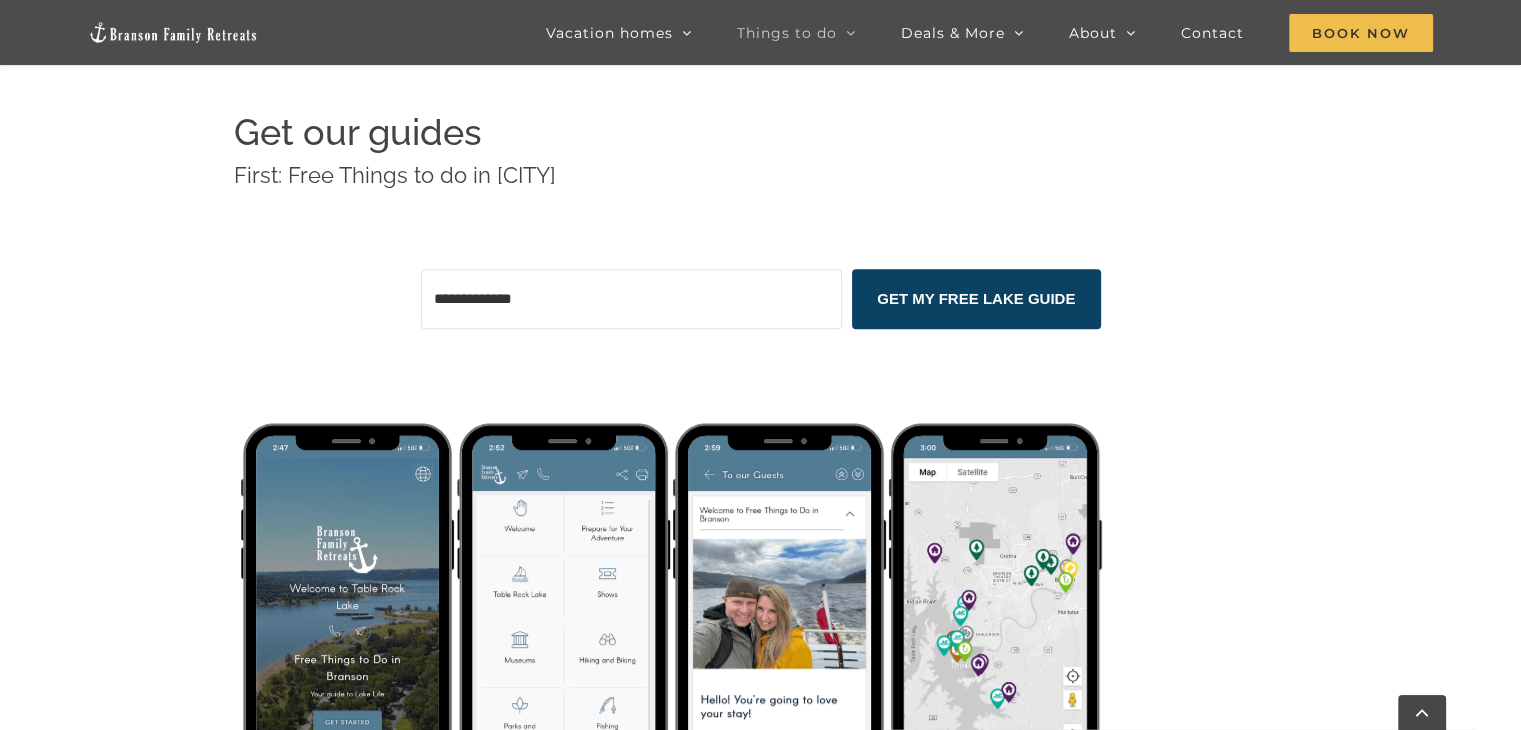 click at bounding box center [631, 299] 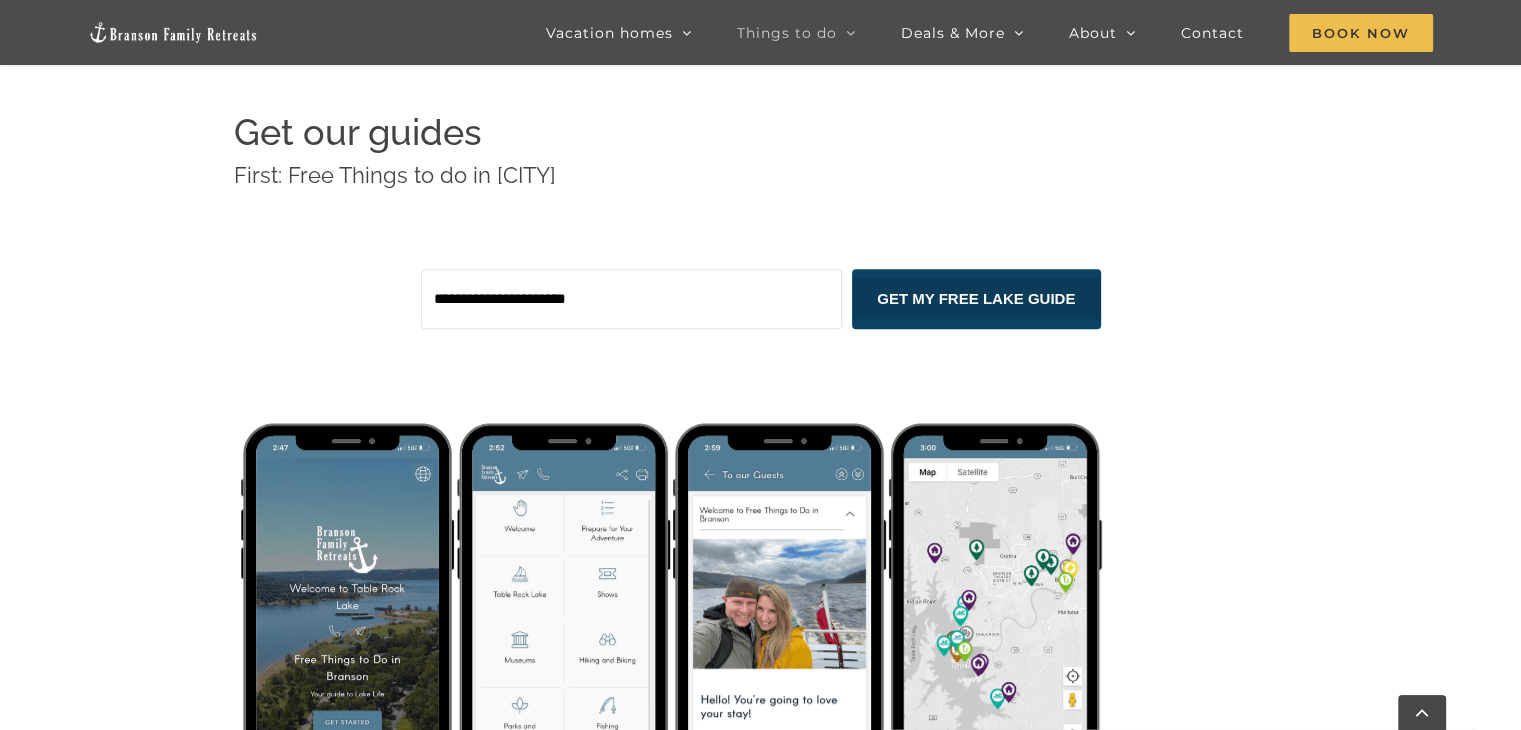 type on "**********" 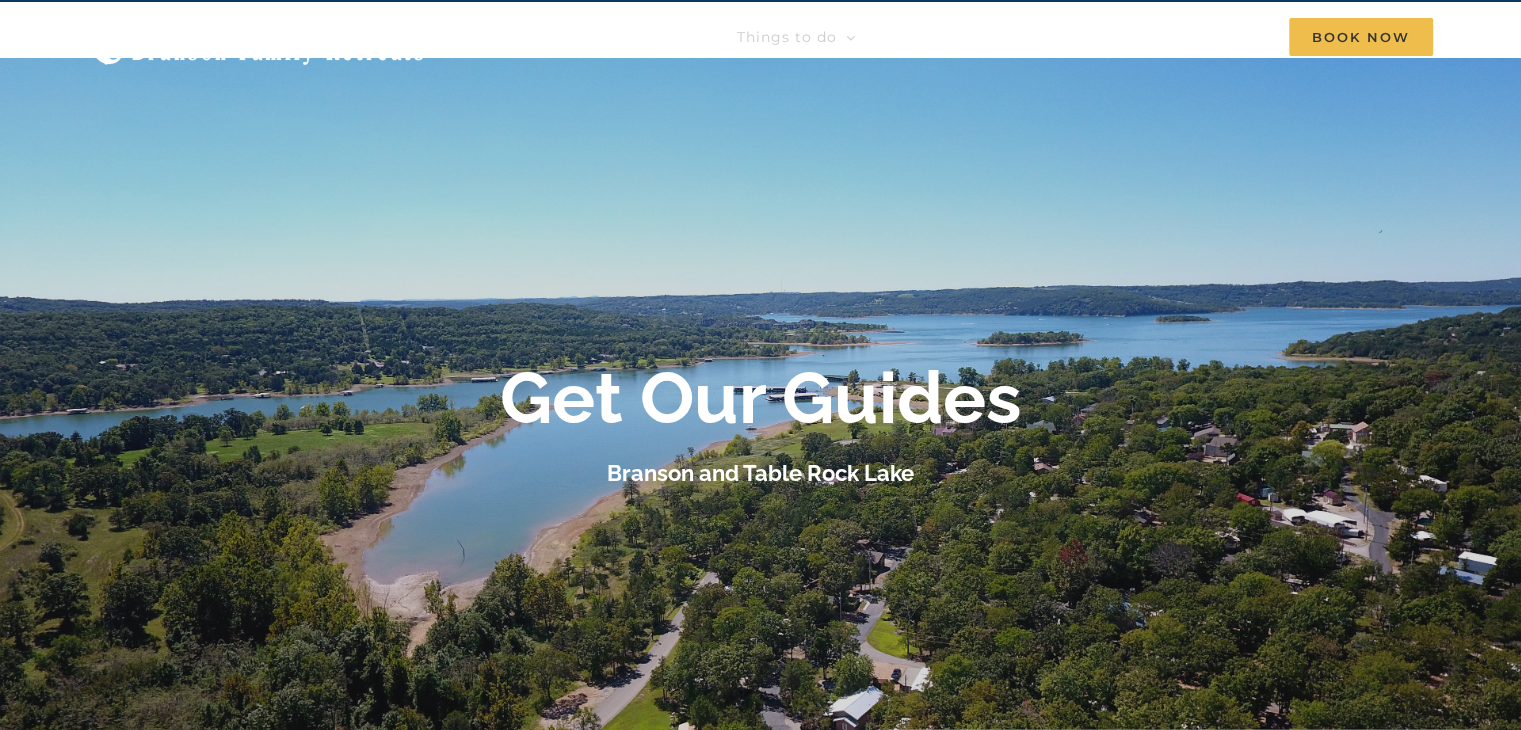 scroll, scrollTop: 0, scrollLeft: 0, axis: both 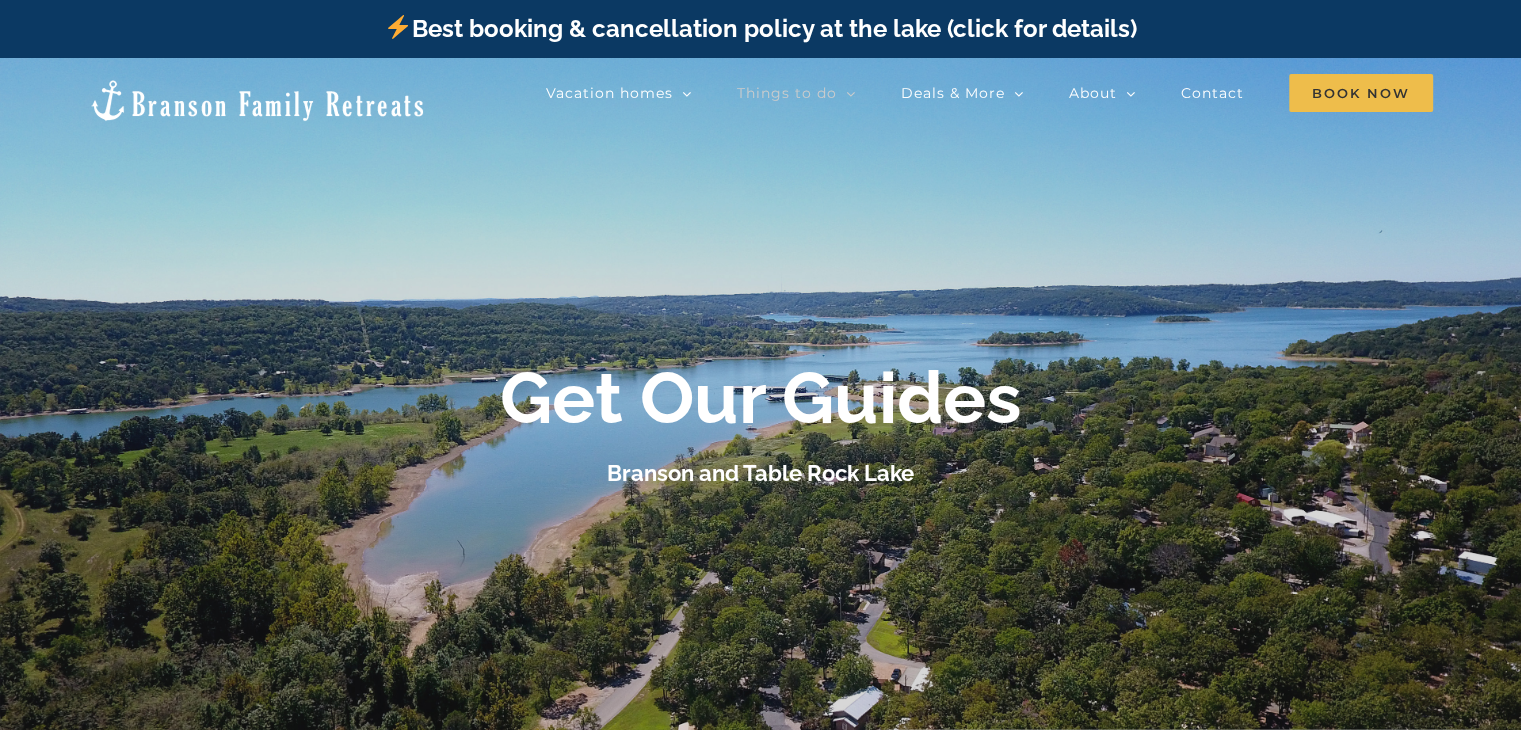click at bounding box center (257, 100) 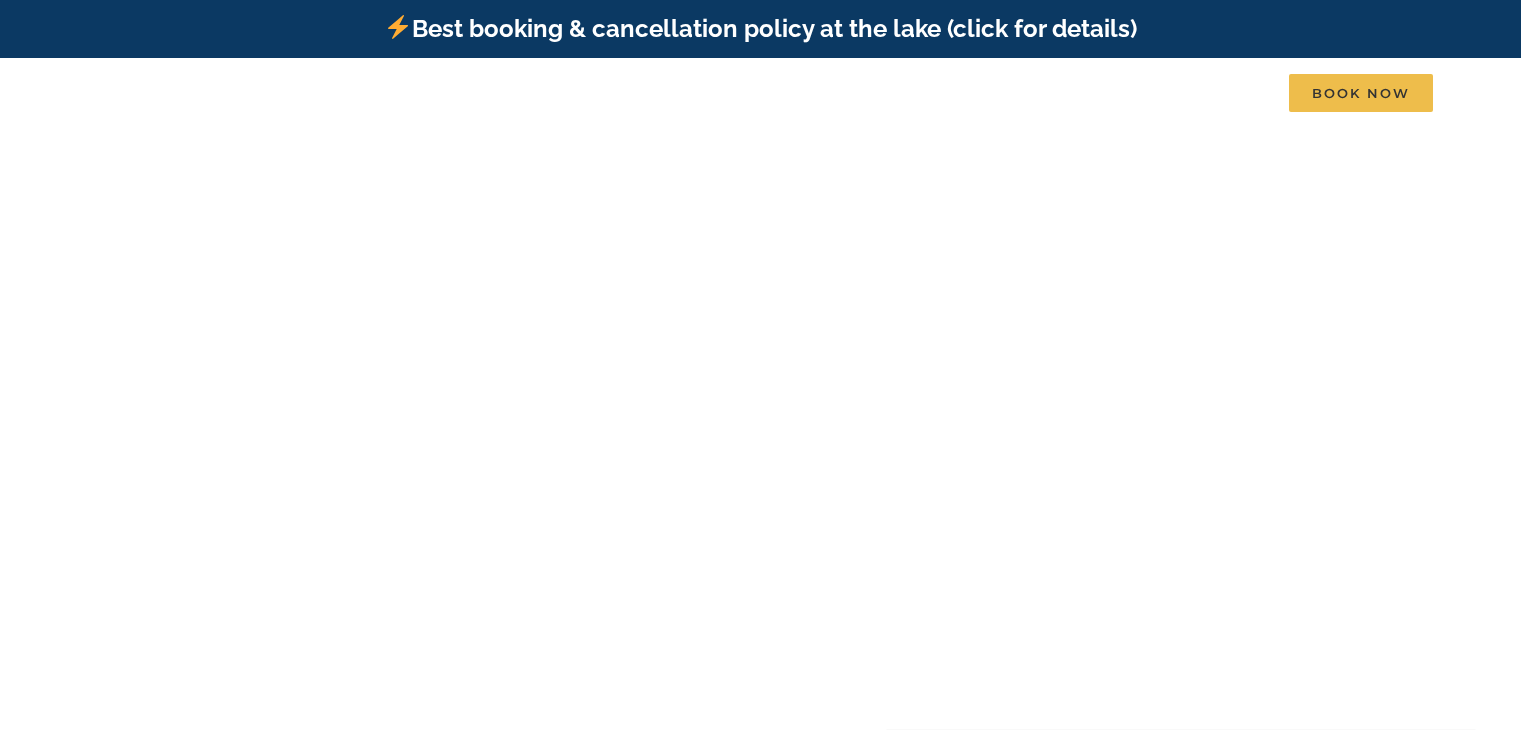 scroll, scrollTop: 0, scrollLeft: 0, axis: both 